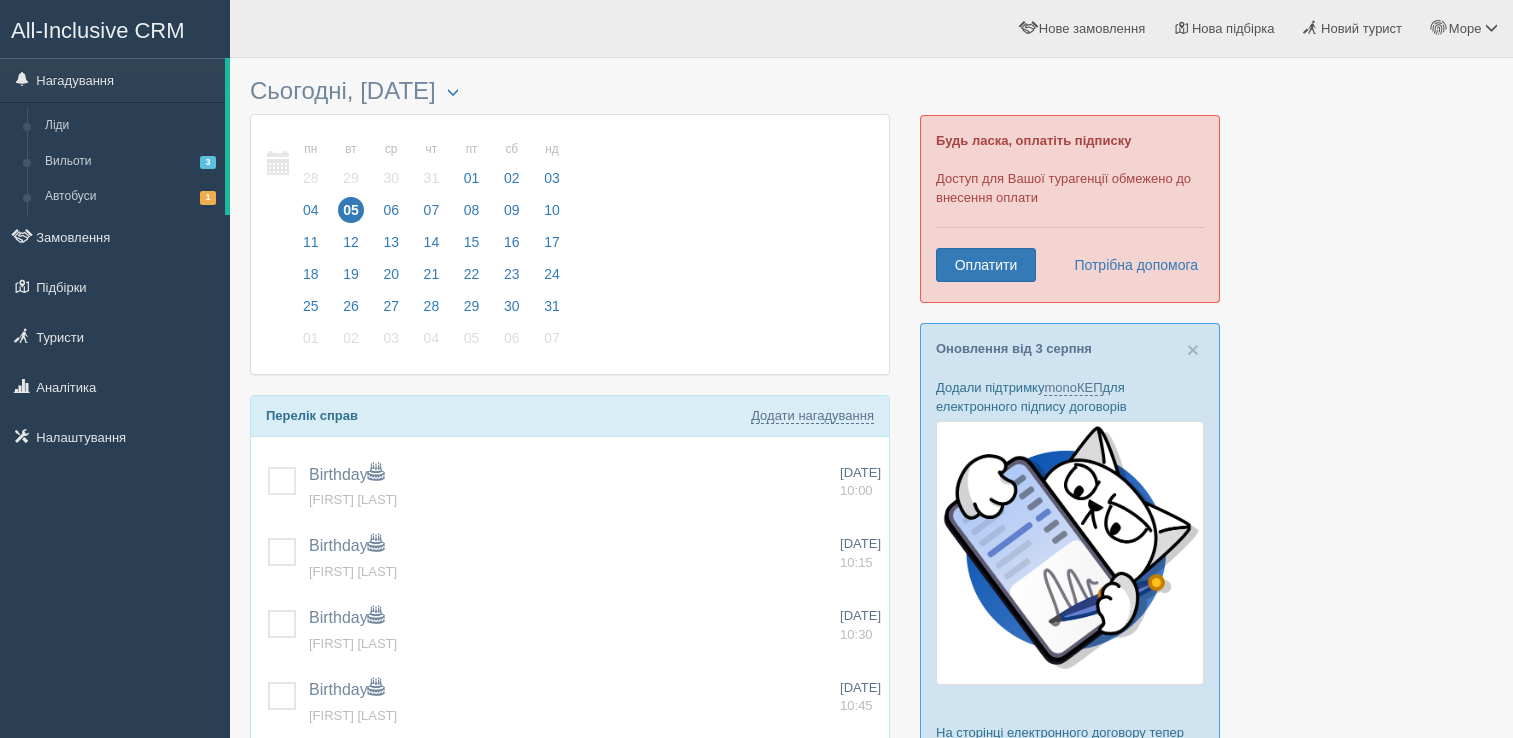 scroll, scrollTop: 0, scrollLeft: 0, axis: both 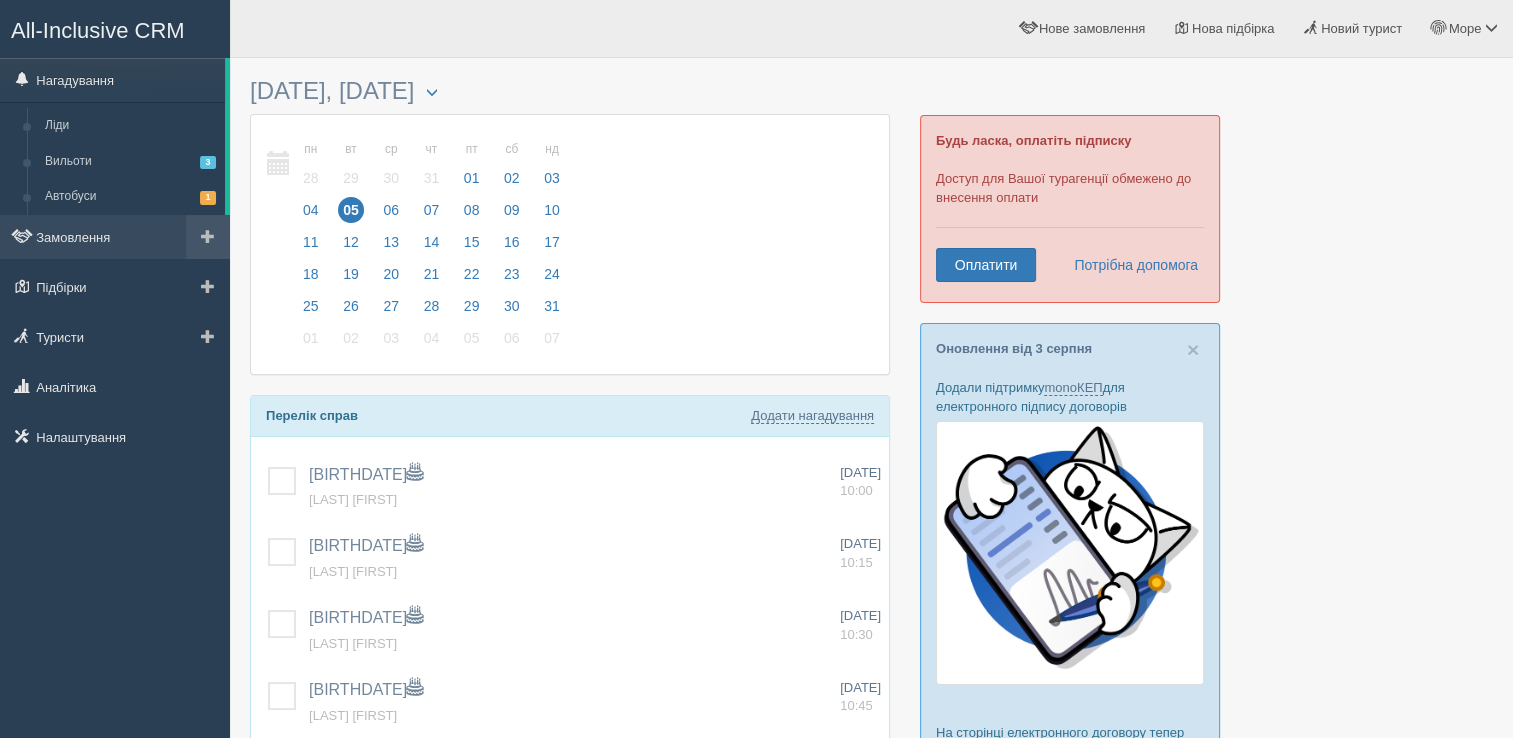 click at bounding box center [208, 236] 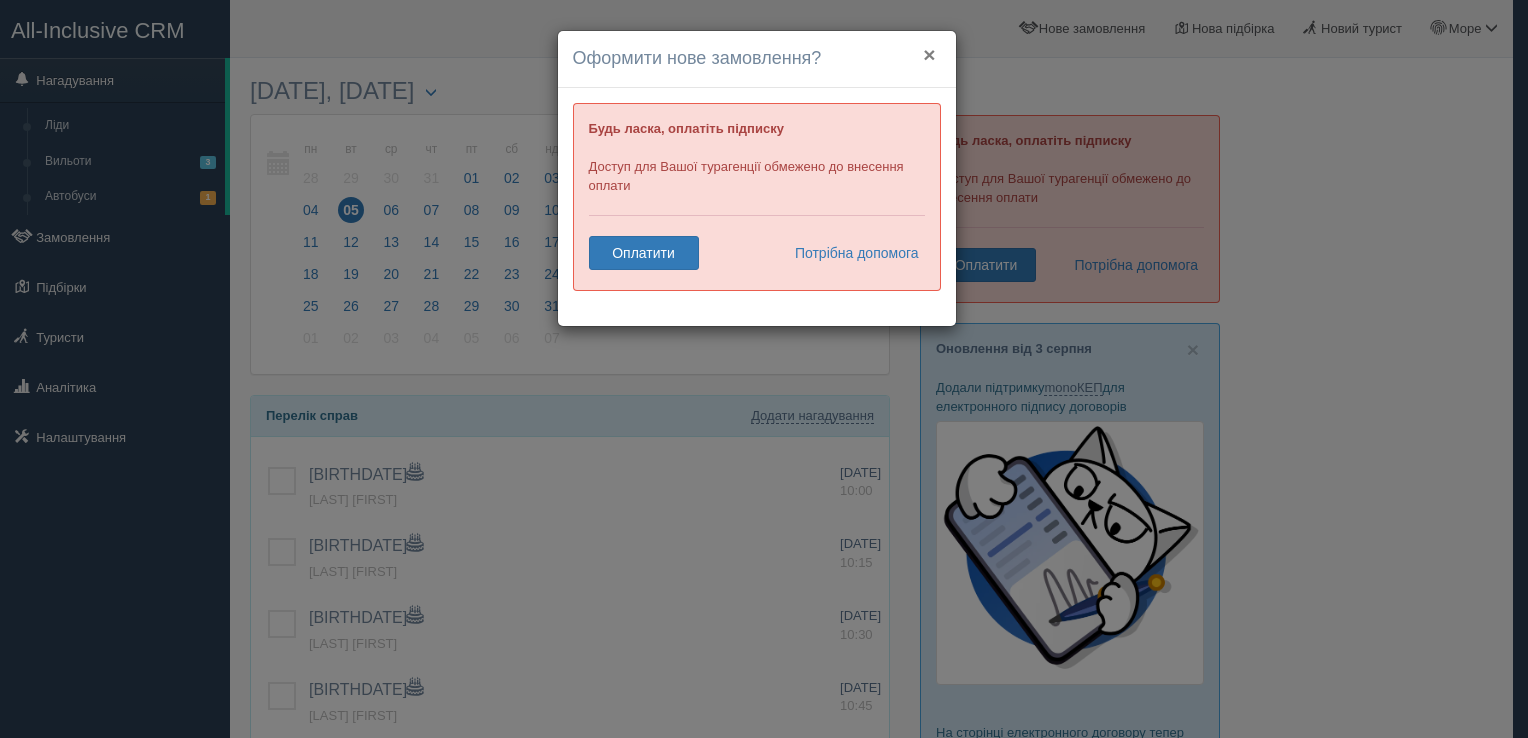 click on "×" at bounding box center (929, 54) 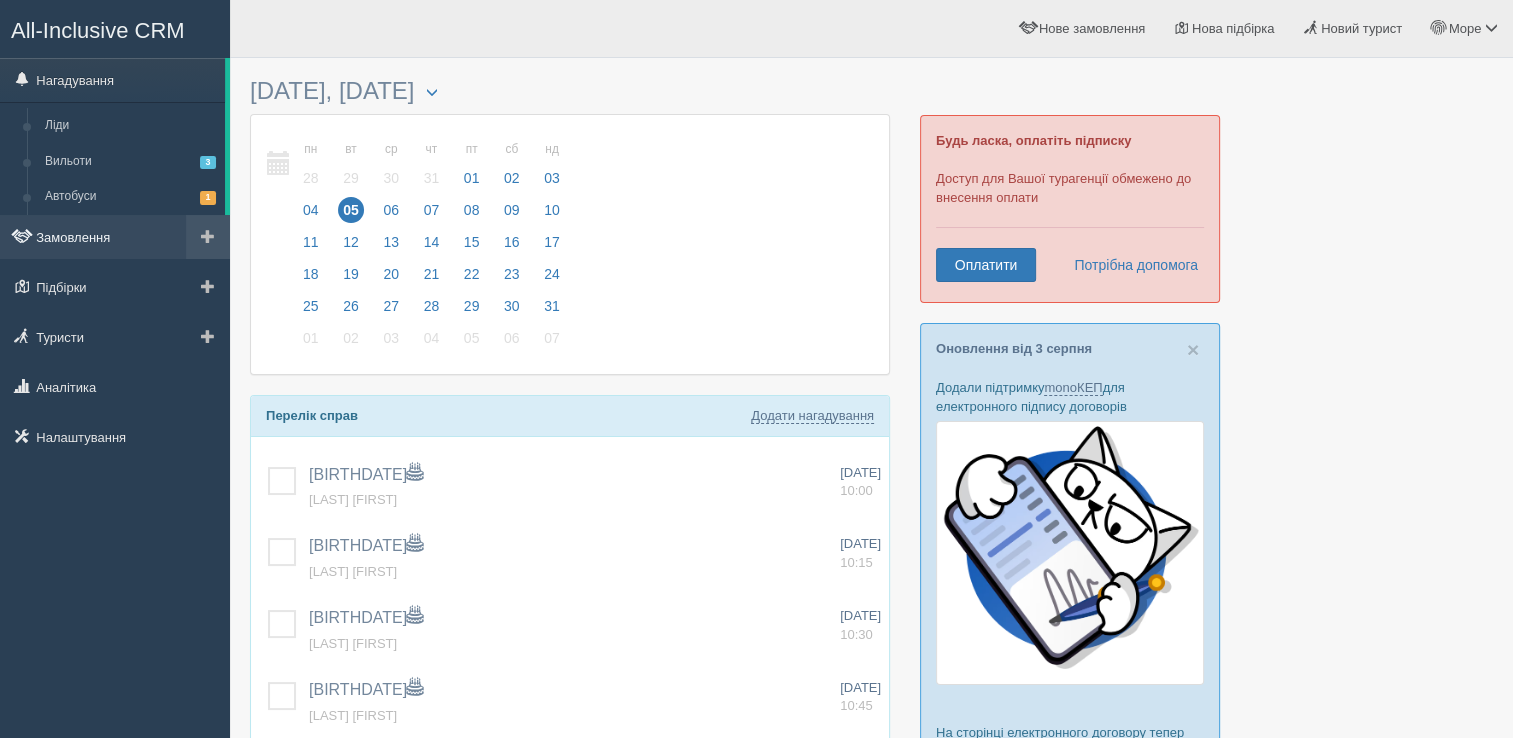 click on "Замовлення" at bounding box center [115, 237] 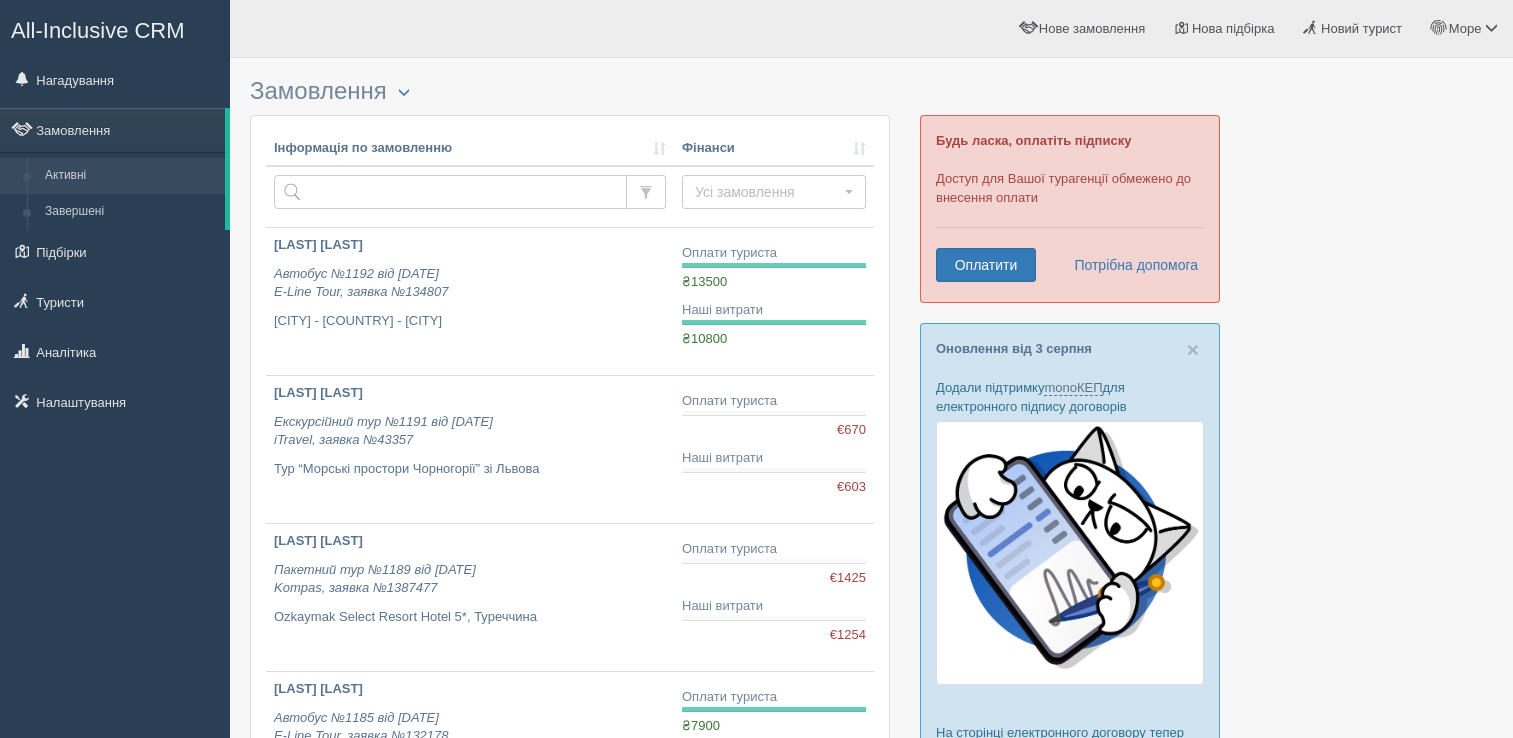 scroll, scrollTop: 0, scrollLeft: 0, axis: both 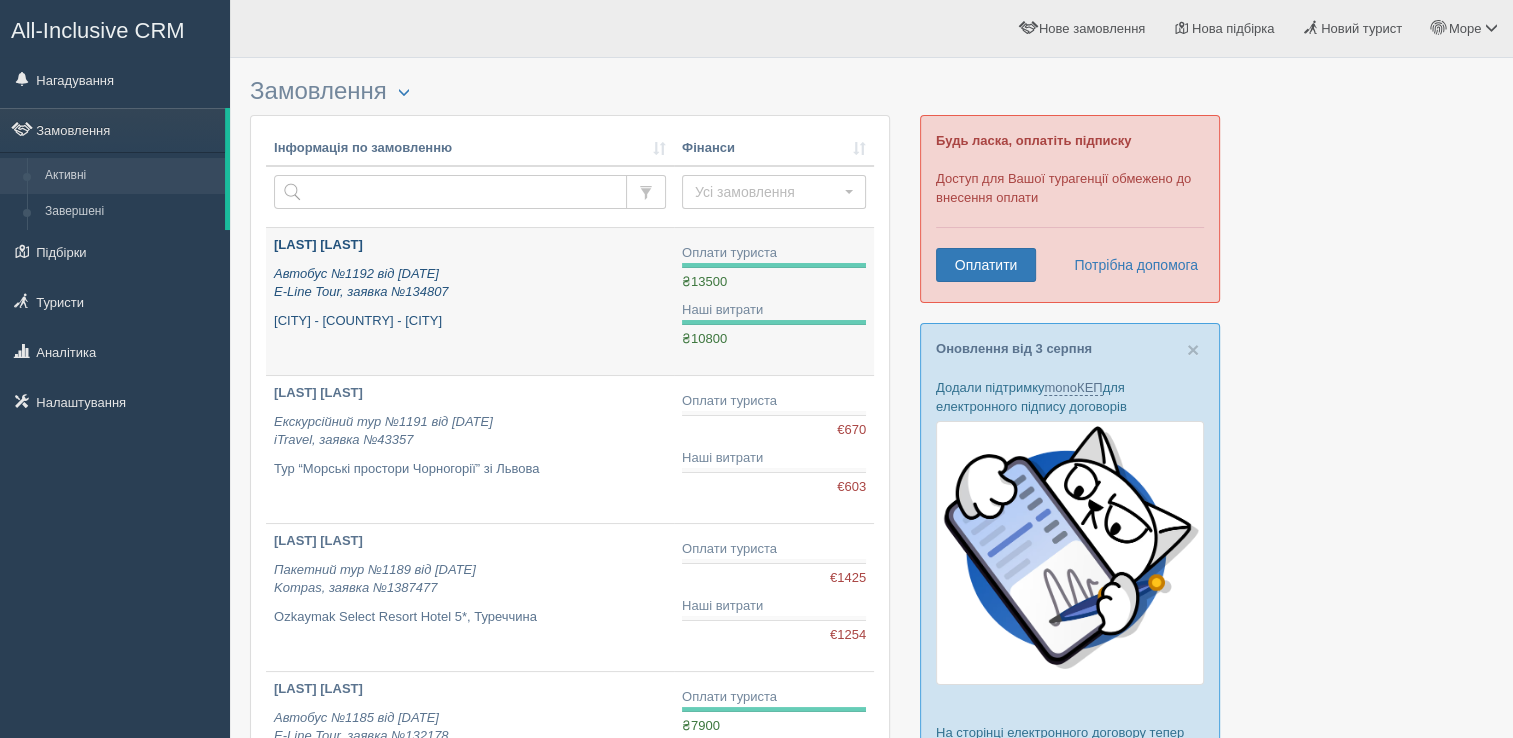 click on "[LAST] [LAST]" at bounding box center [318, 244] 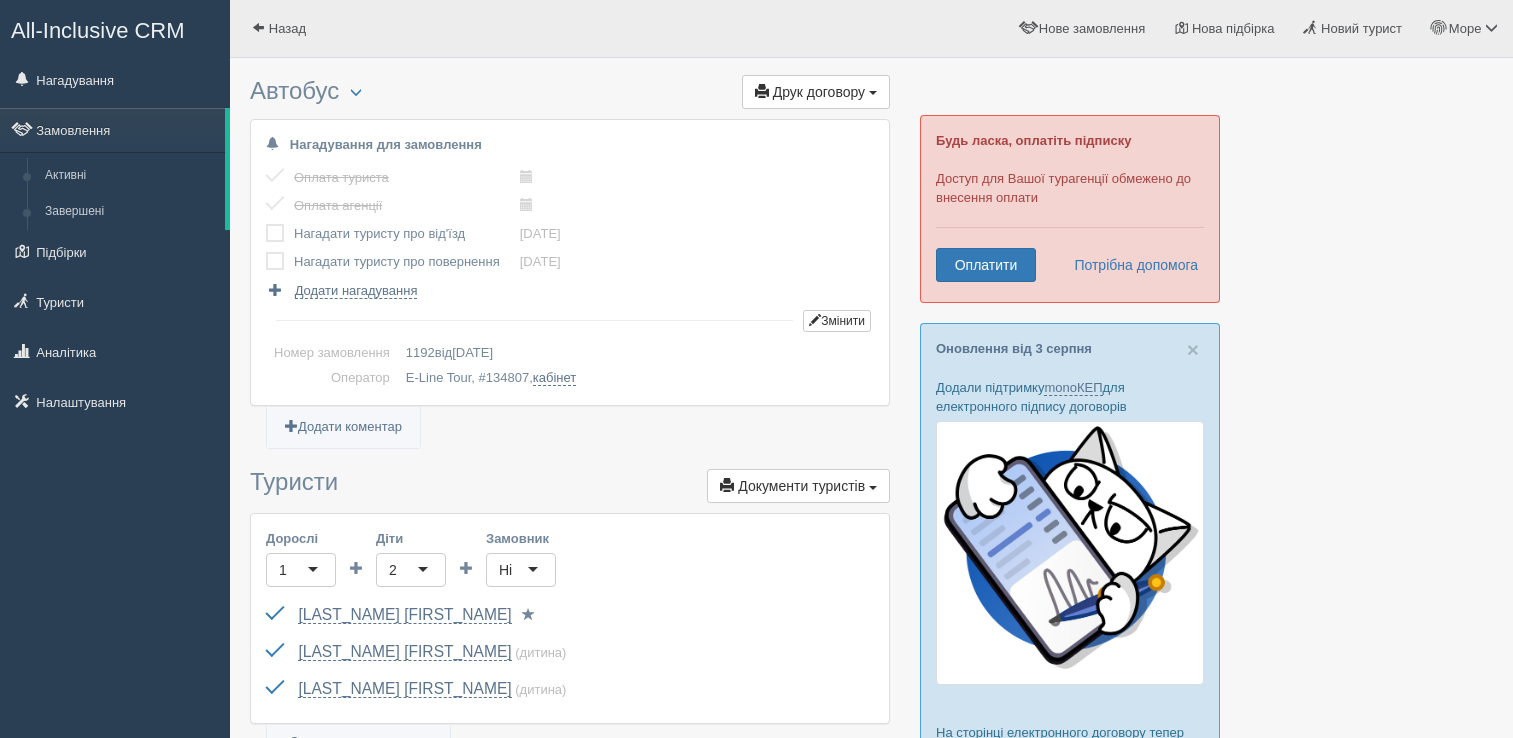 scroll, scrollTop: 0, scrollLeft: 0, axis: both 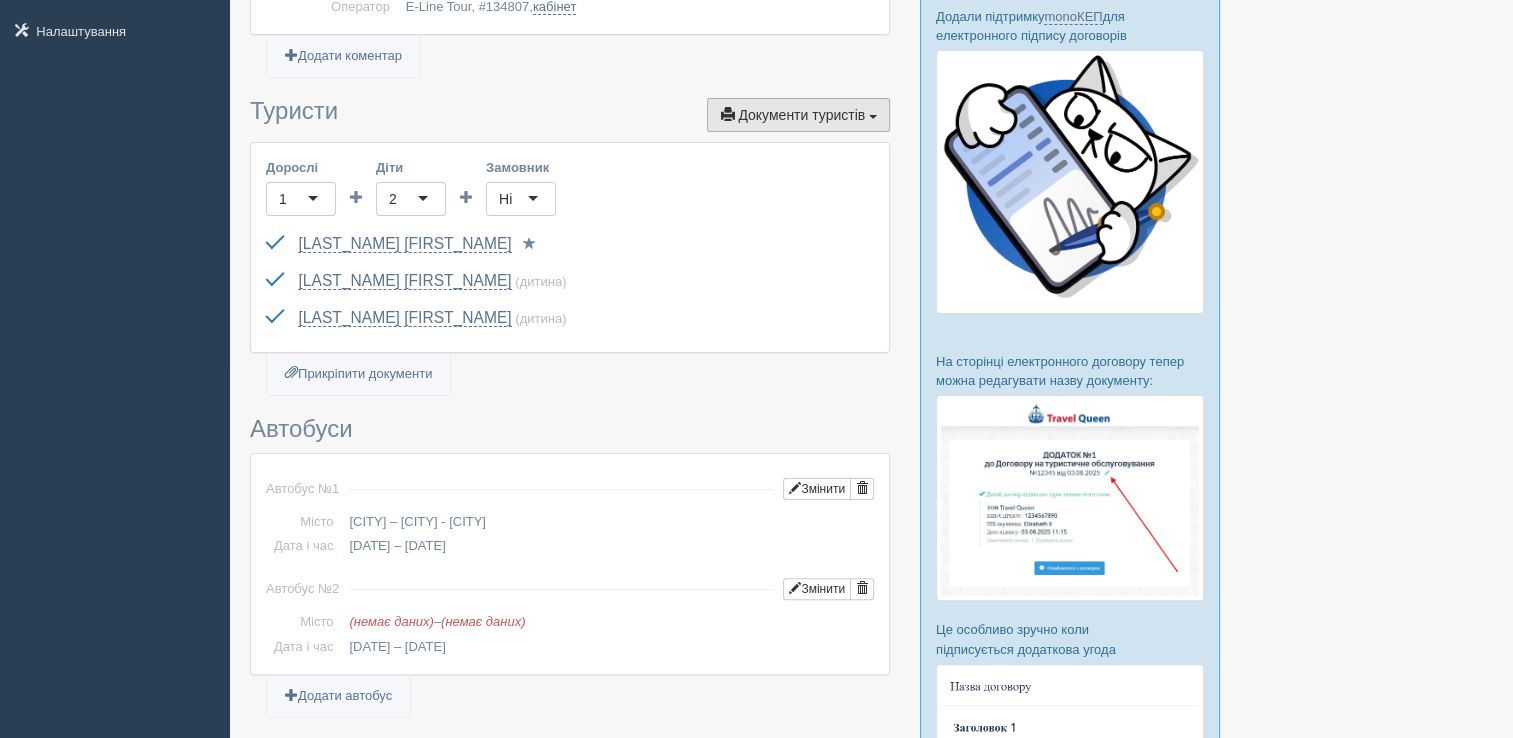 click on "Документи туристів" at bounding box center [801, 115] 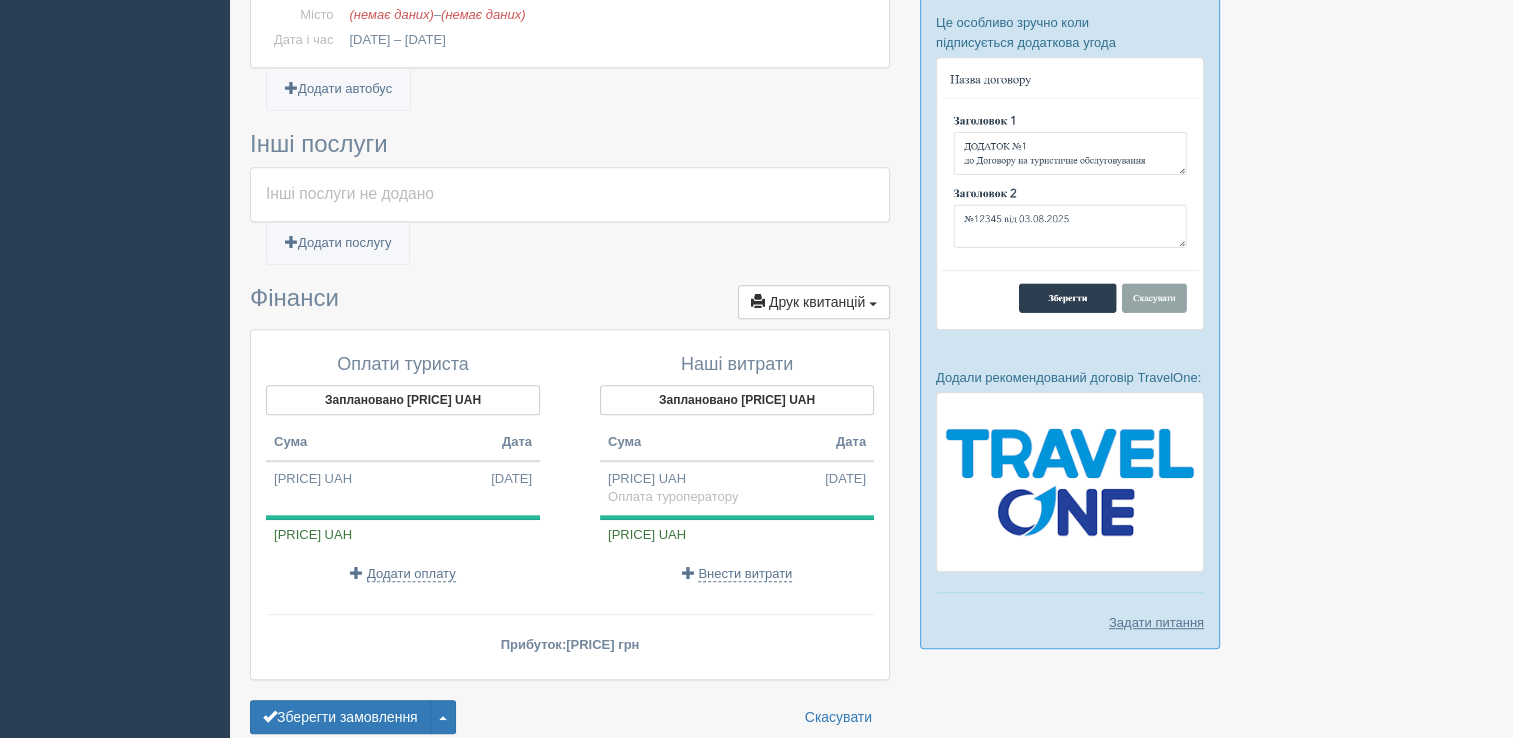 scroll, scrollTop: 980, scrollLeft: 0, axis: vertical 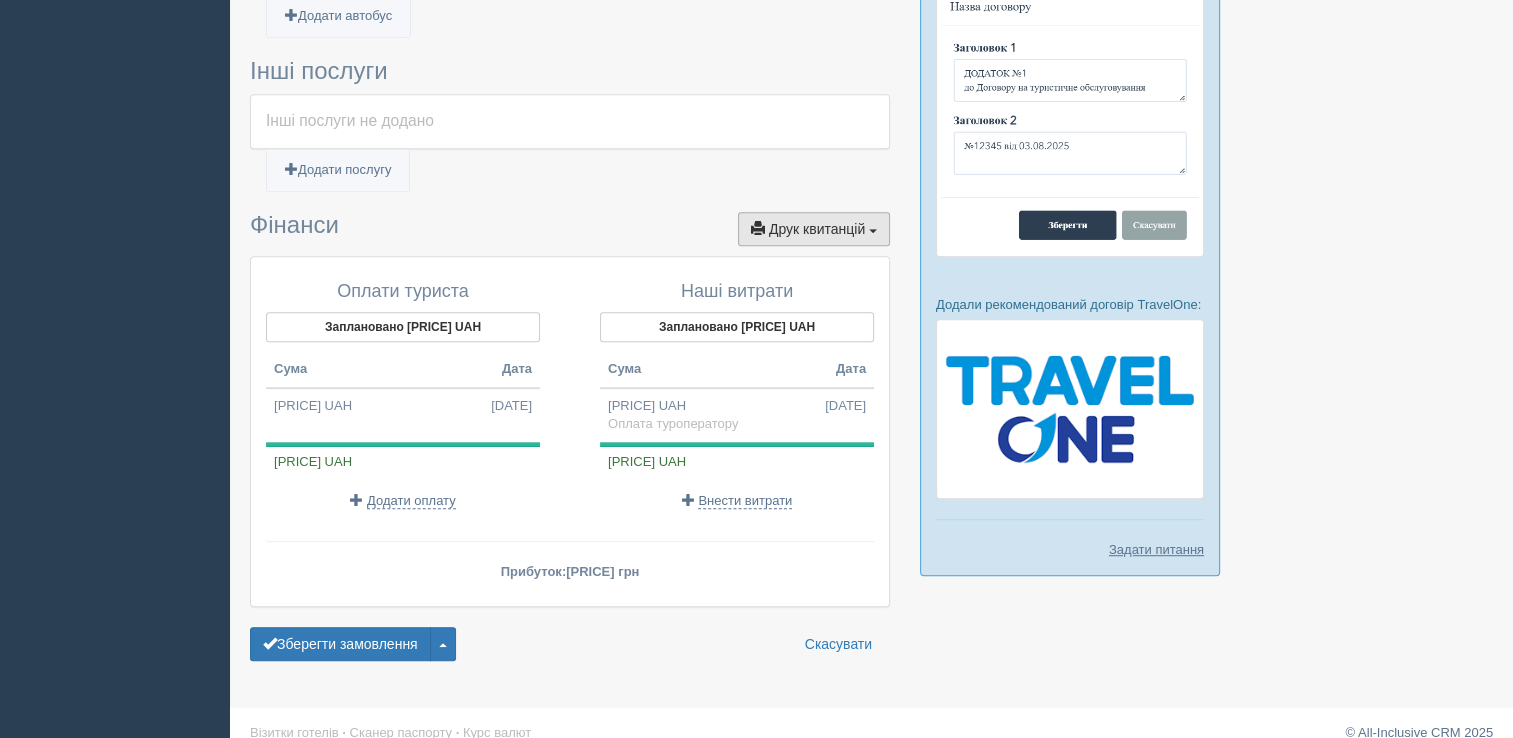 click on "Друк квитанцій" at bounding box center (817, 229) 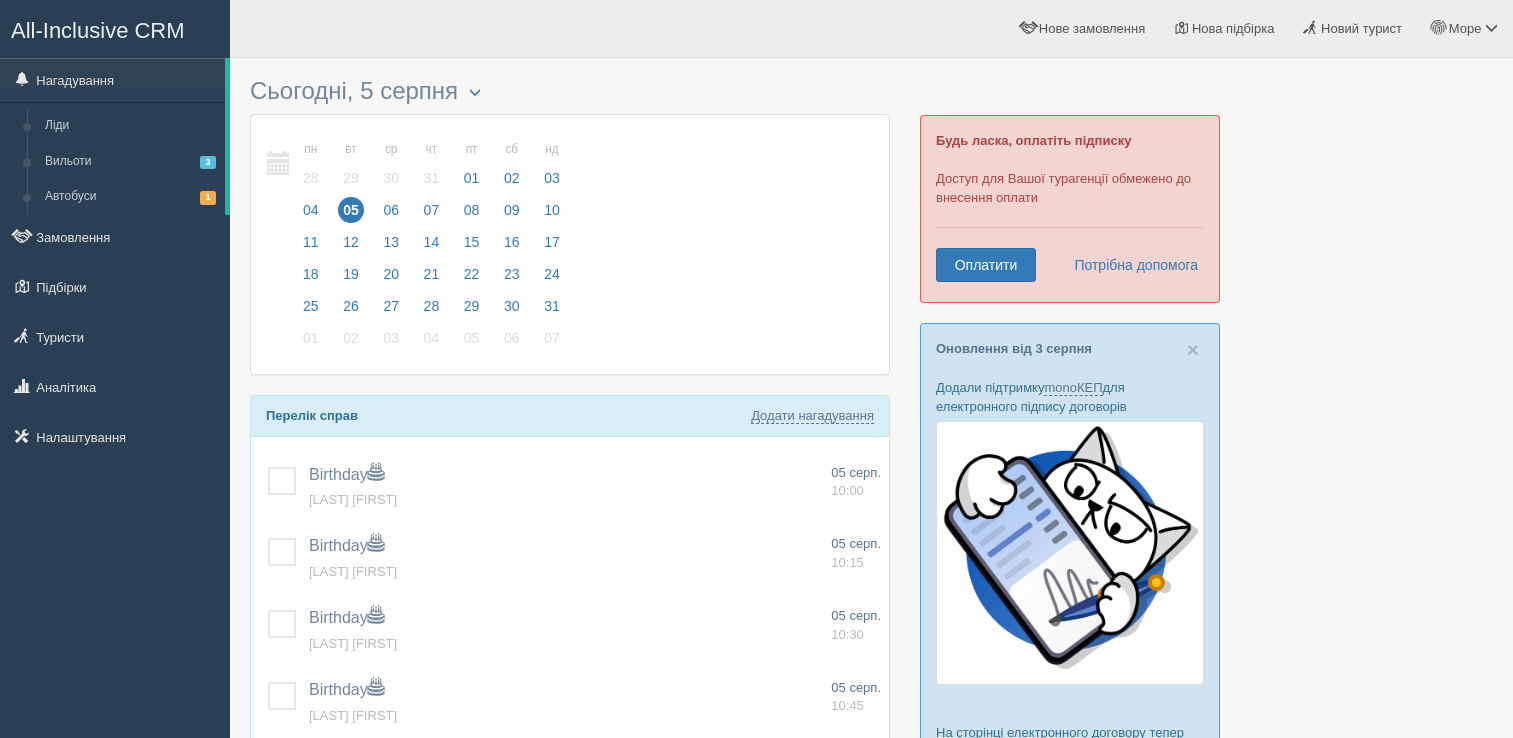 scroll, scrollTop: 0, scrollLeft: 0, axis: both 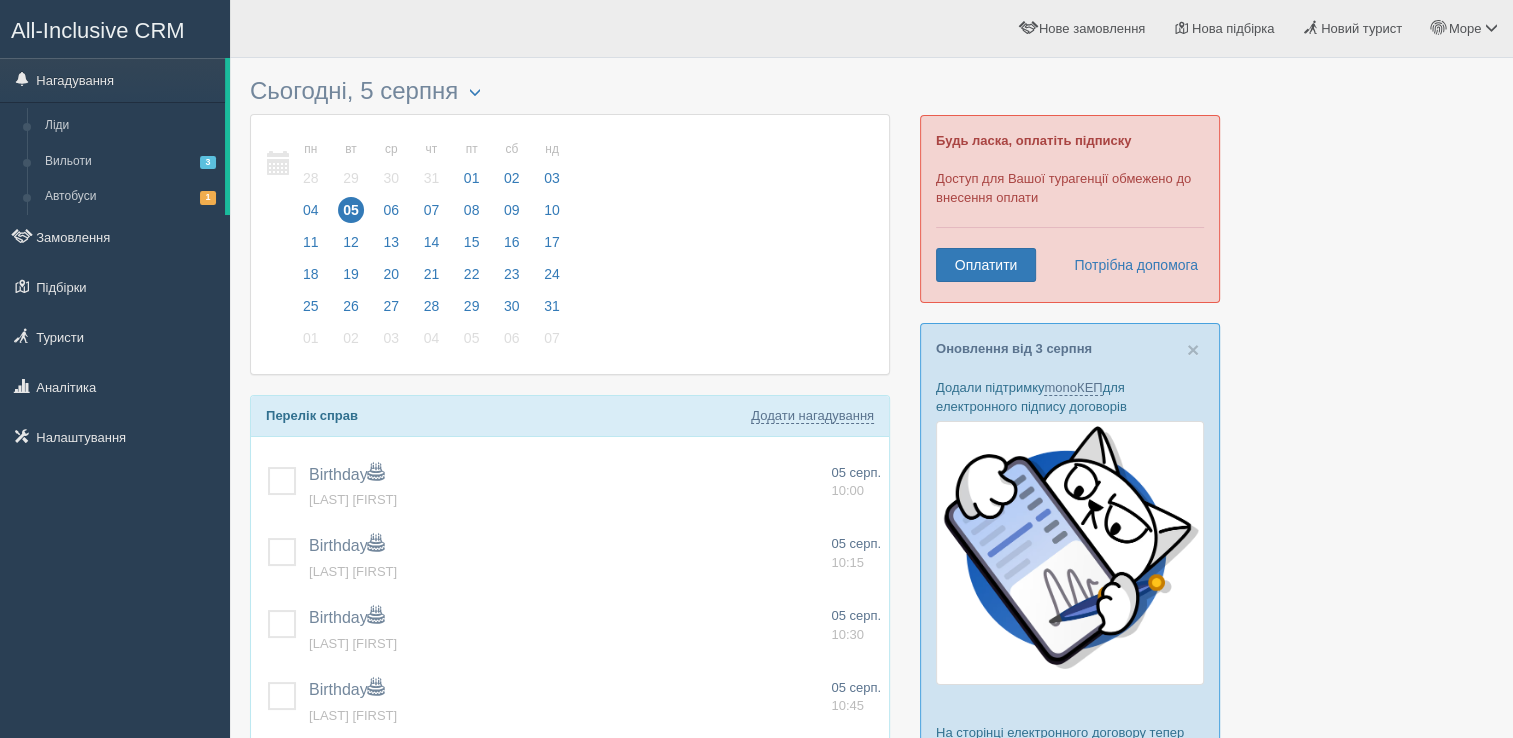 click on "All-Inclusive CRM" at bounding box center (98, 30) 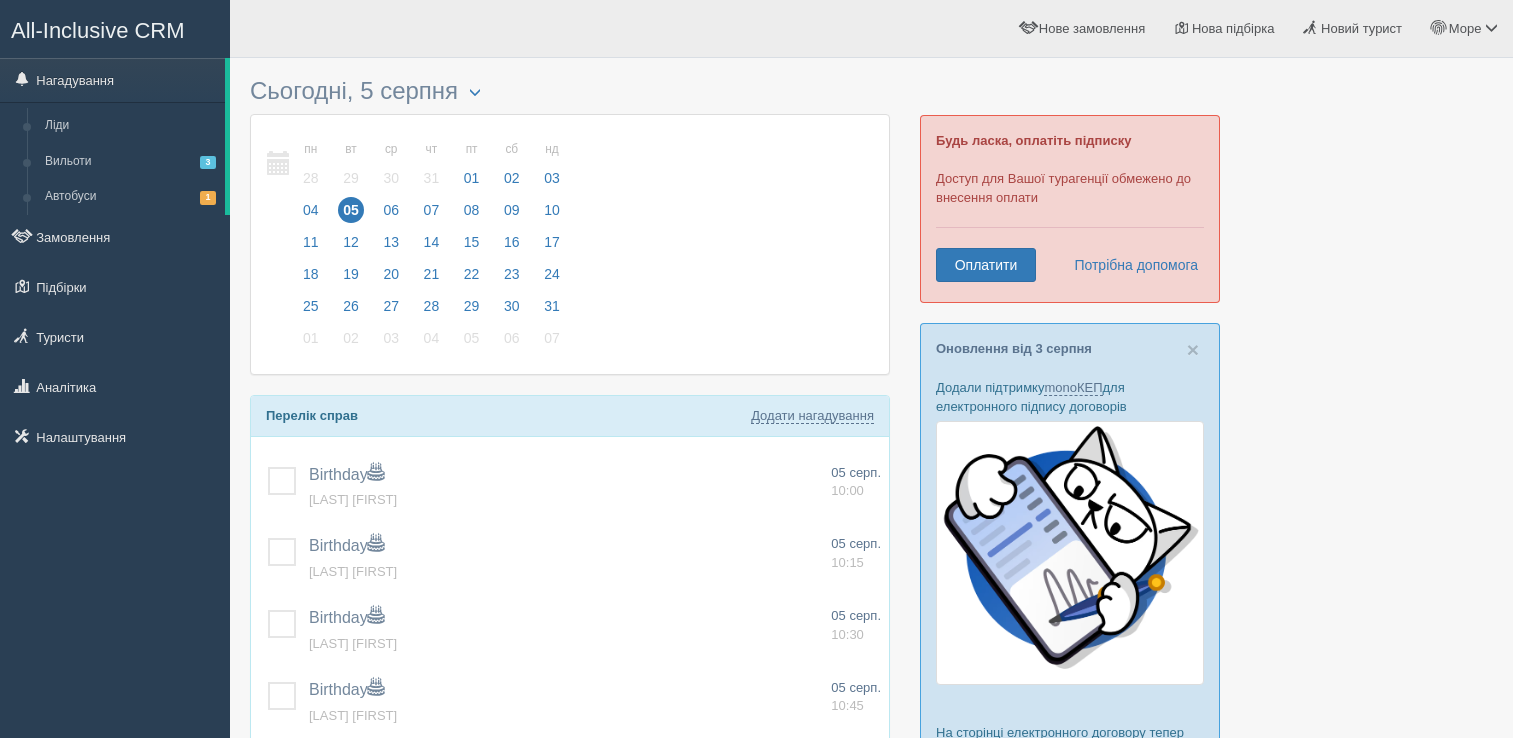 scroll, scrollTop: 0, scrollLeft: 0, axis: both 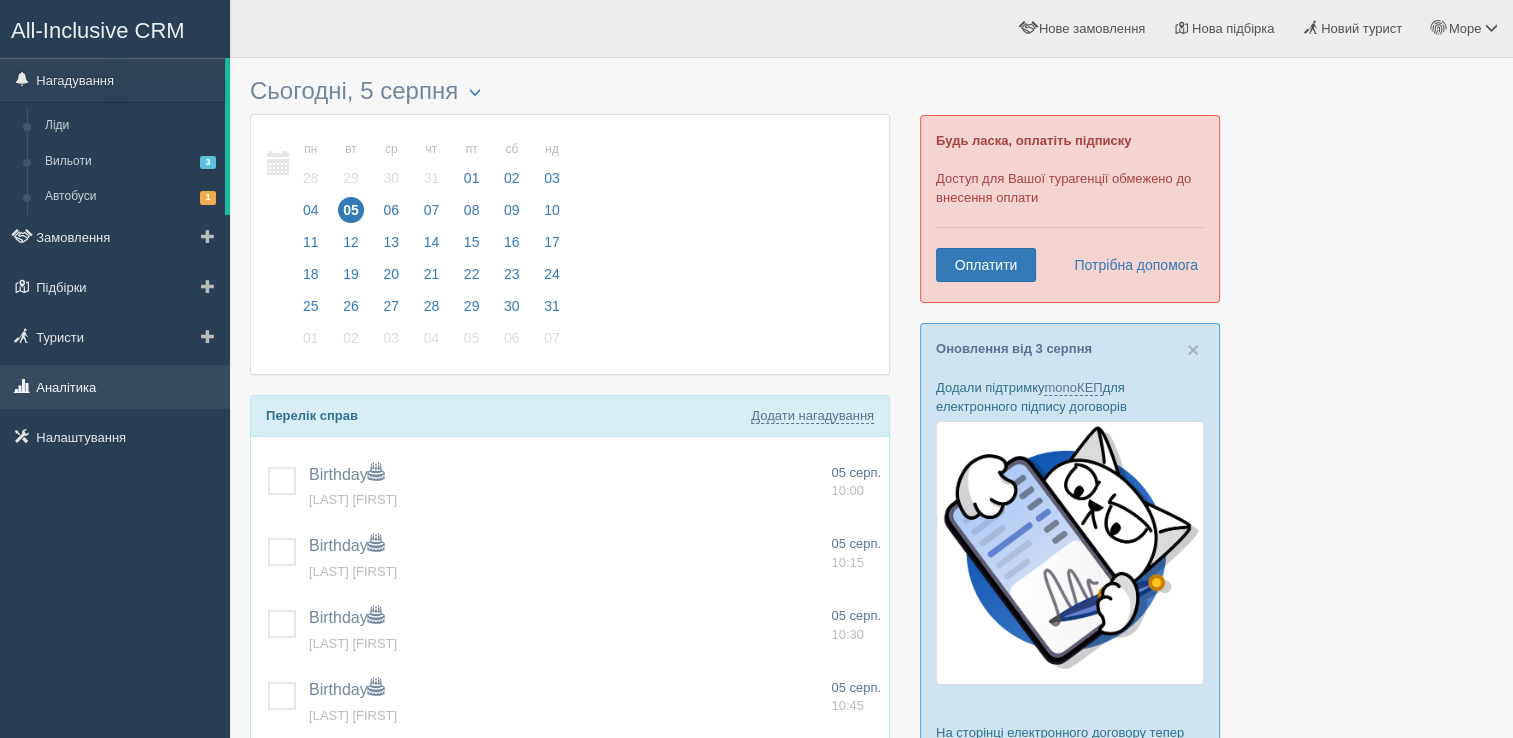 click on "Аналітика" at bounding box center (115, 387) 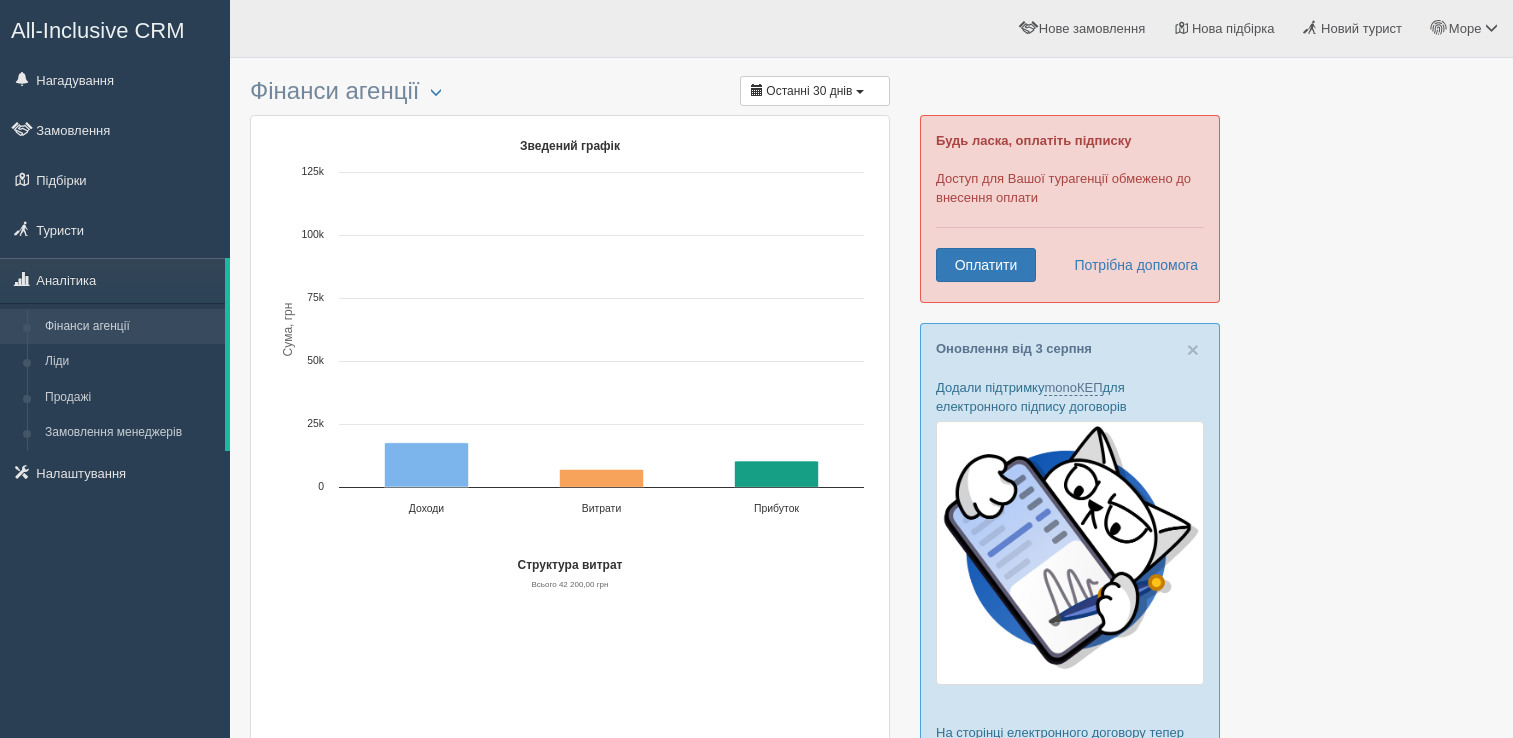 scroll, scrollTop: 0, scrollLeft: 0, axis: both 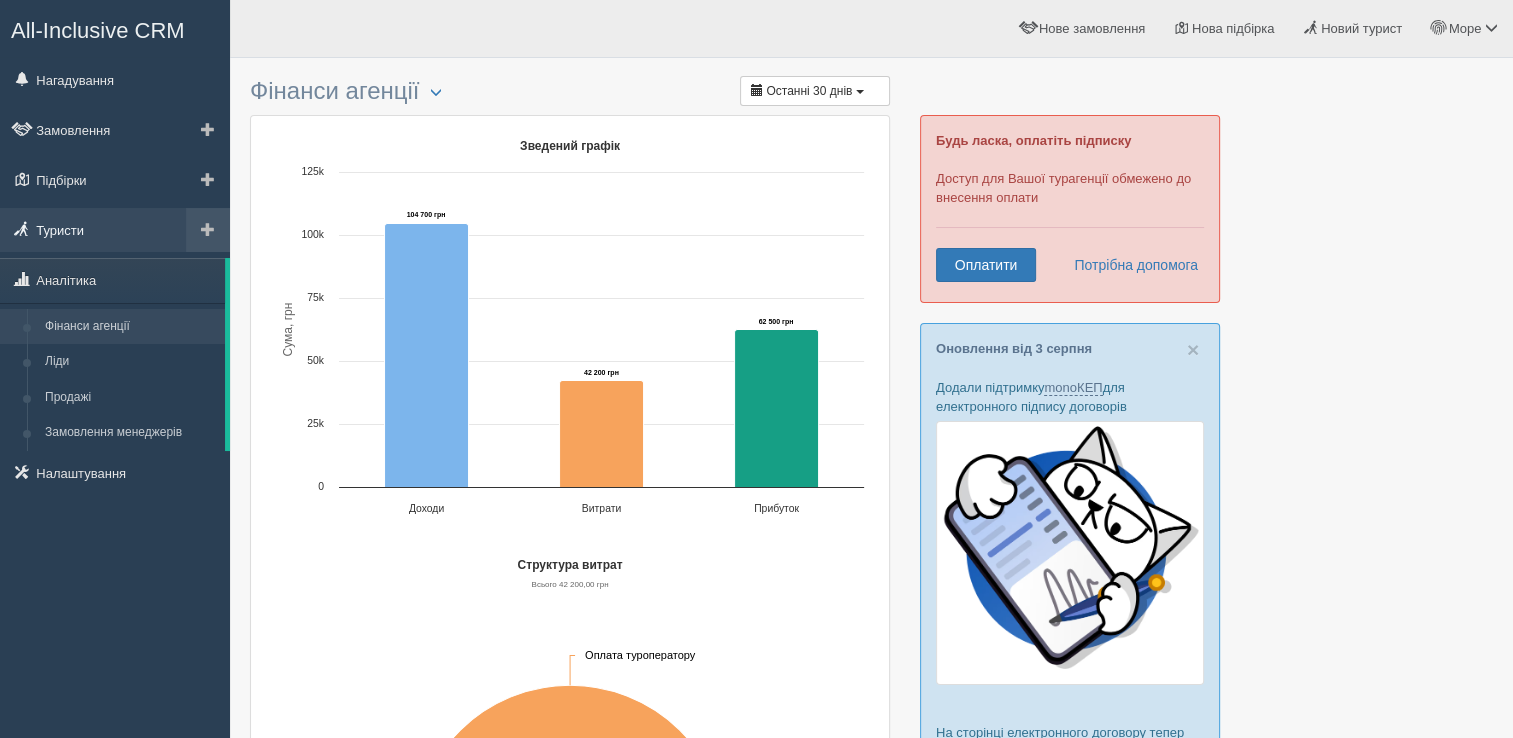 click on "Туристи" at bounding box center (115, 230) 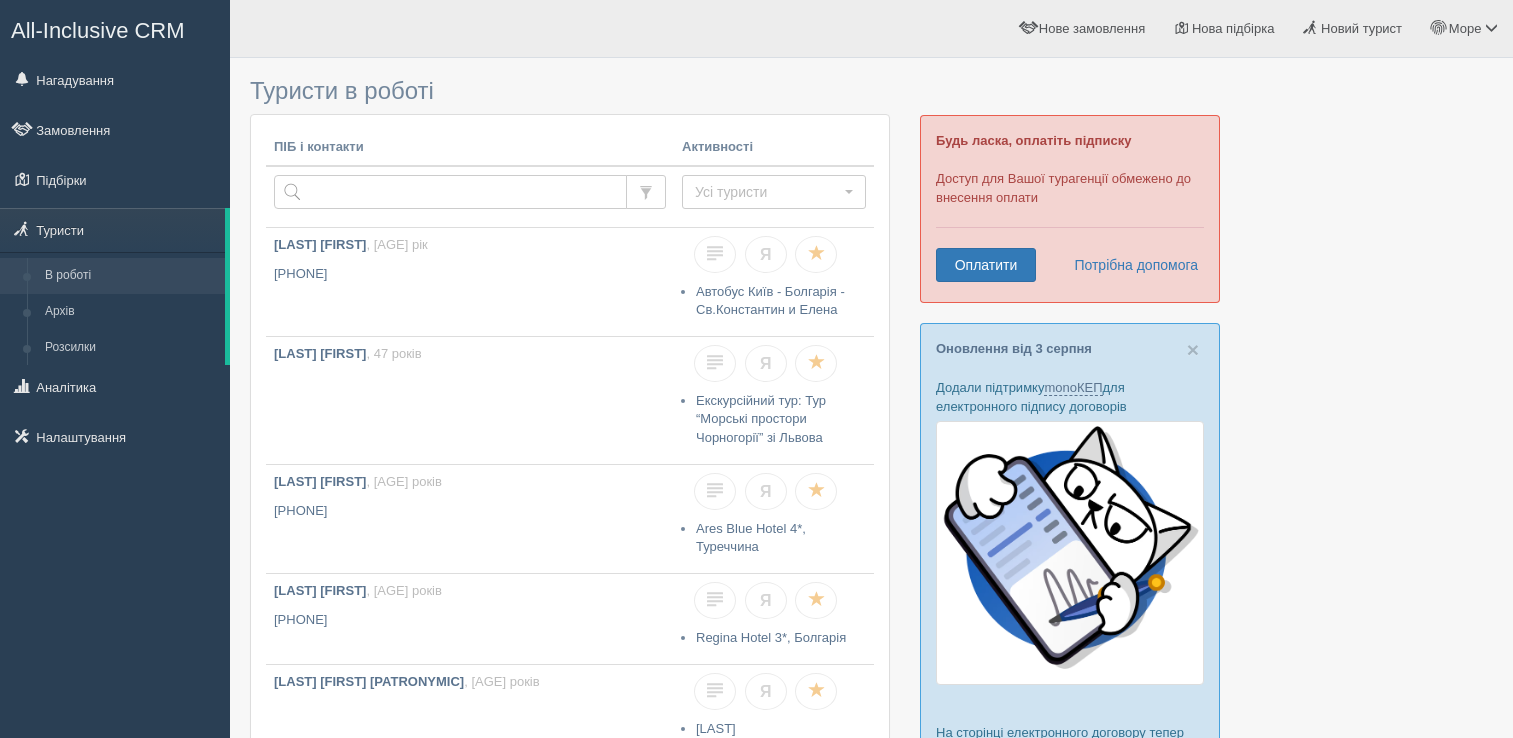 scroll, scrollTop: 0, scrollLeft: 0, axis: both 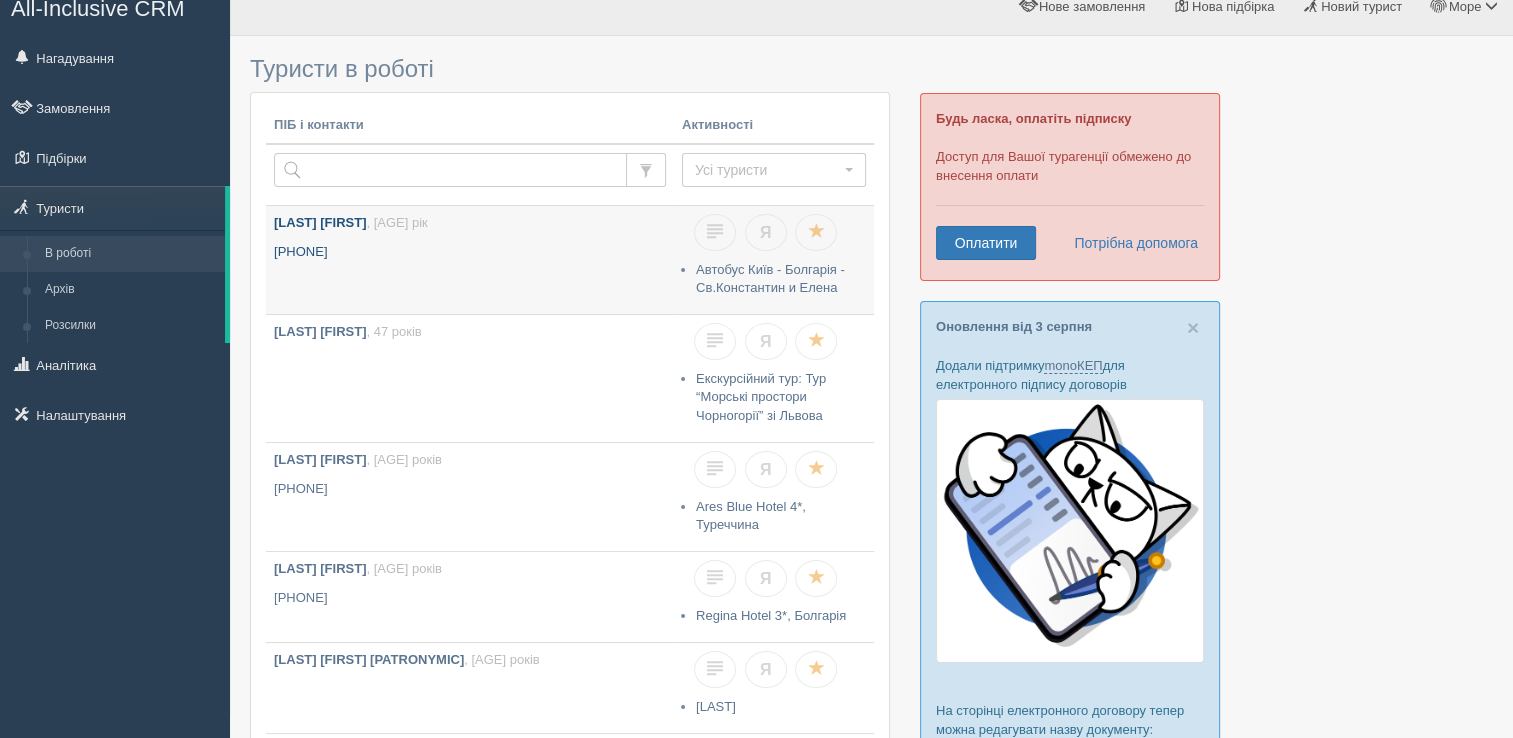 click on "GALCHEVSKA GANNA" at bounding box center [320, 222] 